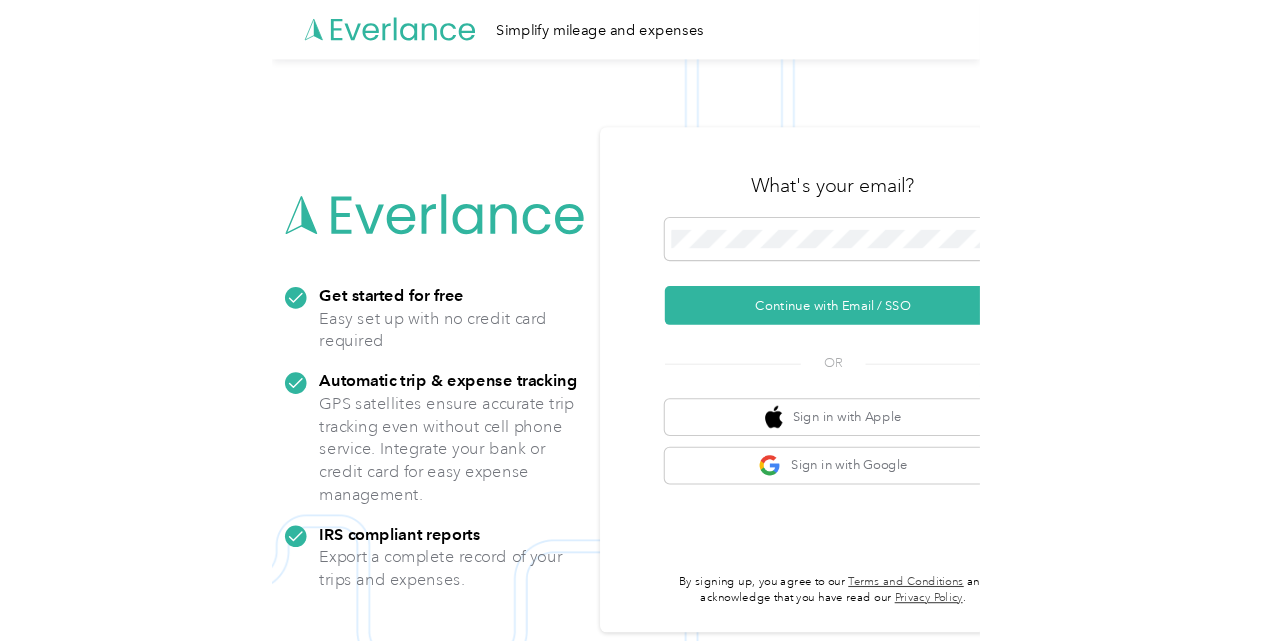 scroll, scrollTop: 0, scrollLeft: 0, axis: both 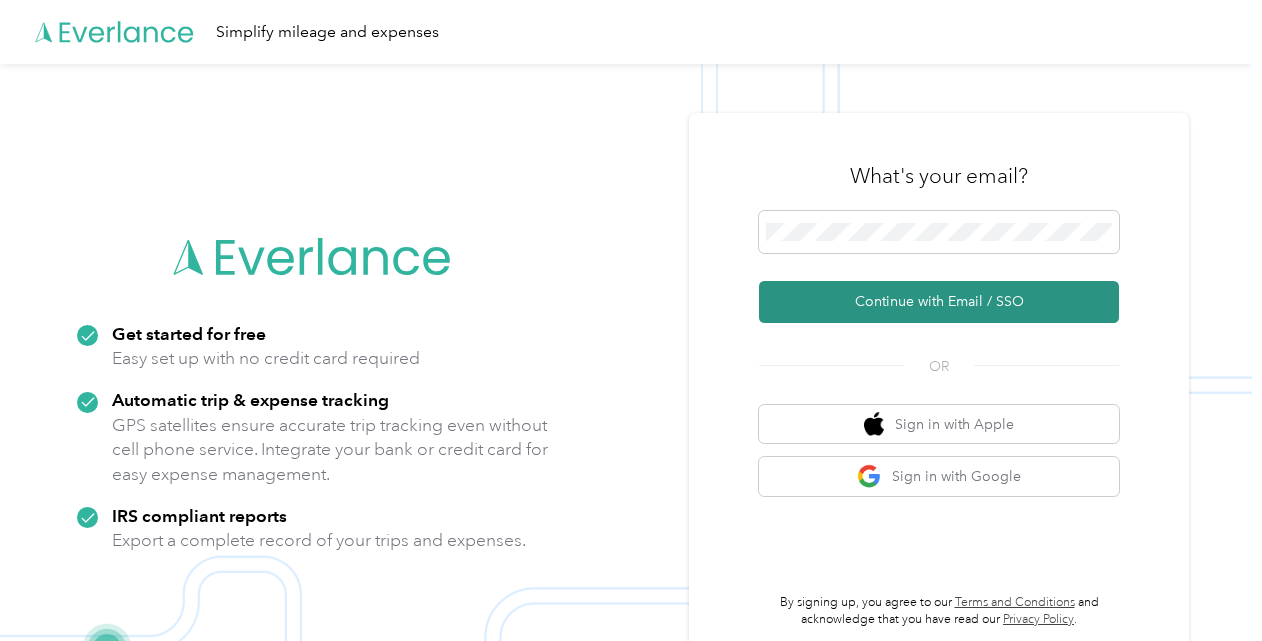 click on "Continue with Email / SSO" at bounding box center [939, 302] 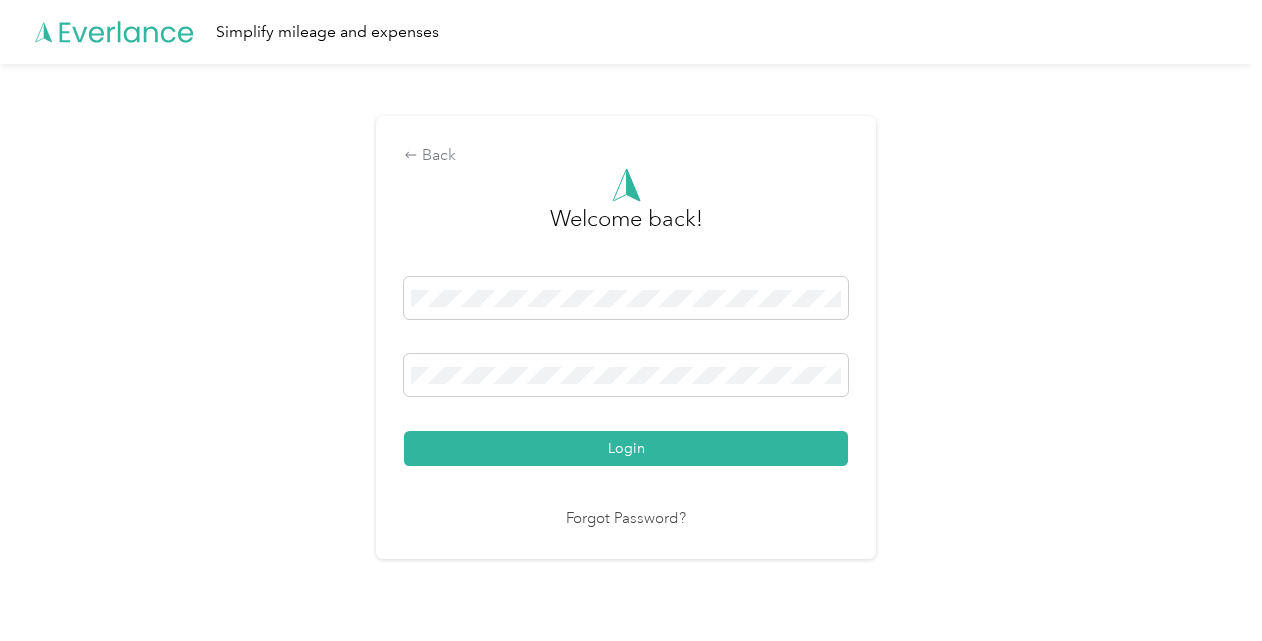 click on "Login" at bounding box center [626, 448] 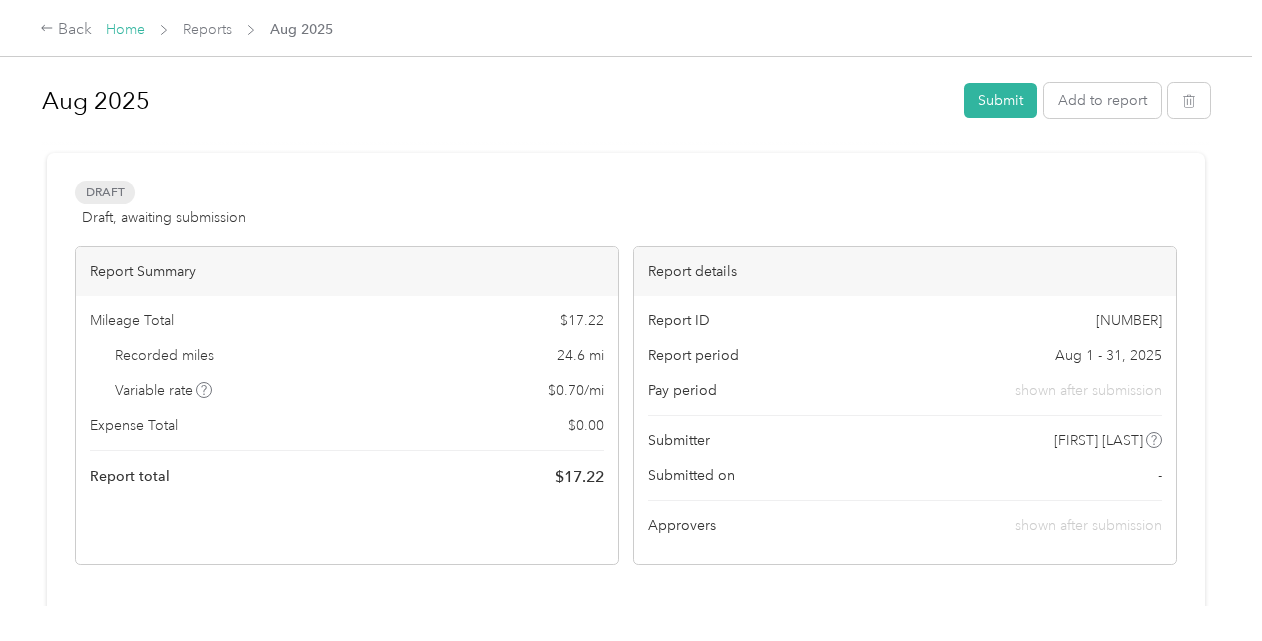 click on "Home" at bounding box center [125, 29] 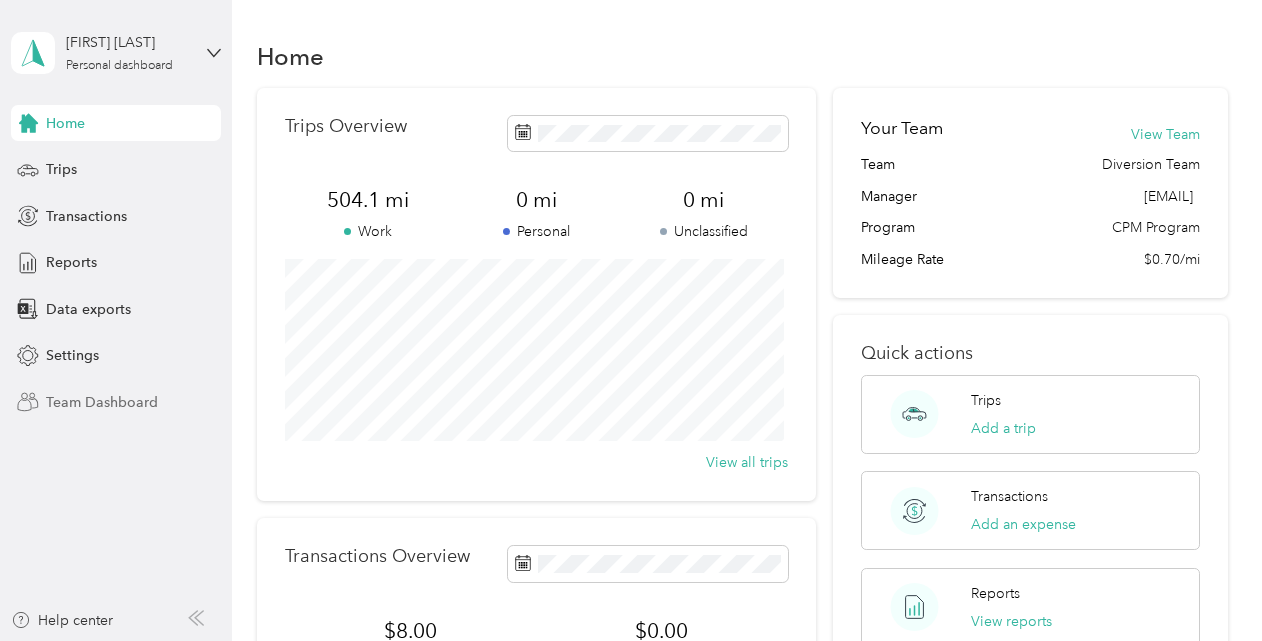 click on "Team Dashboard" at bounding box center [102, 402] 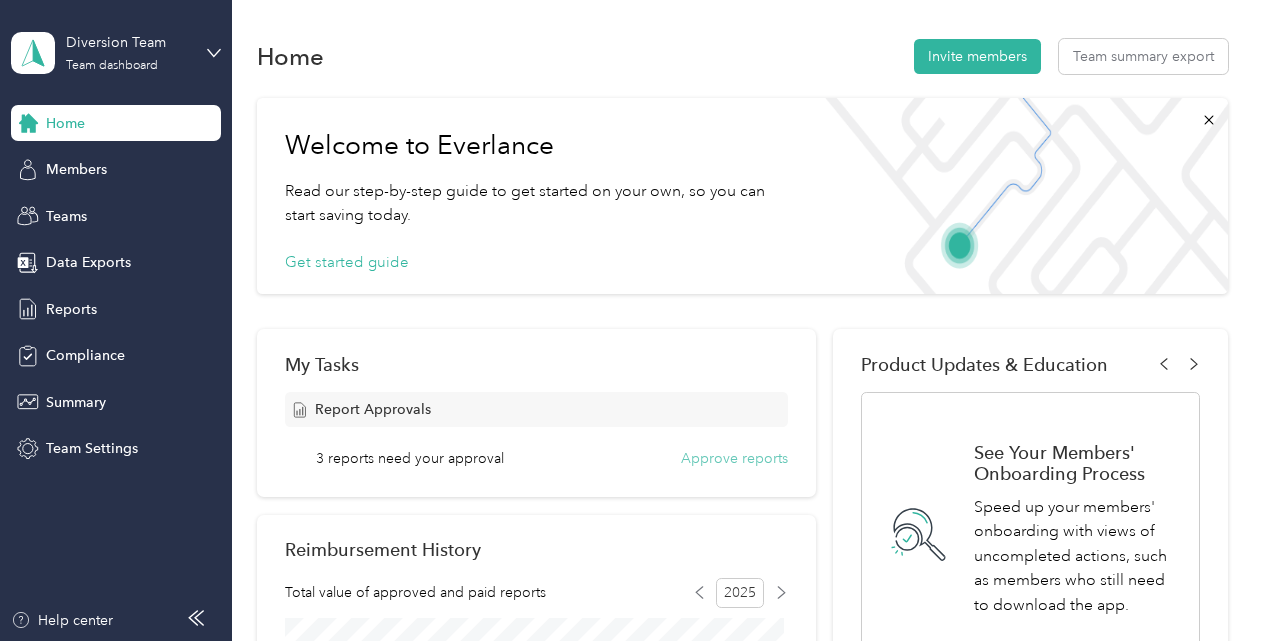 click on "Approve reports" at bounding box center (734, 458) 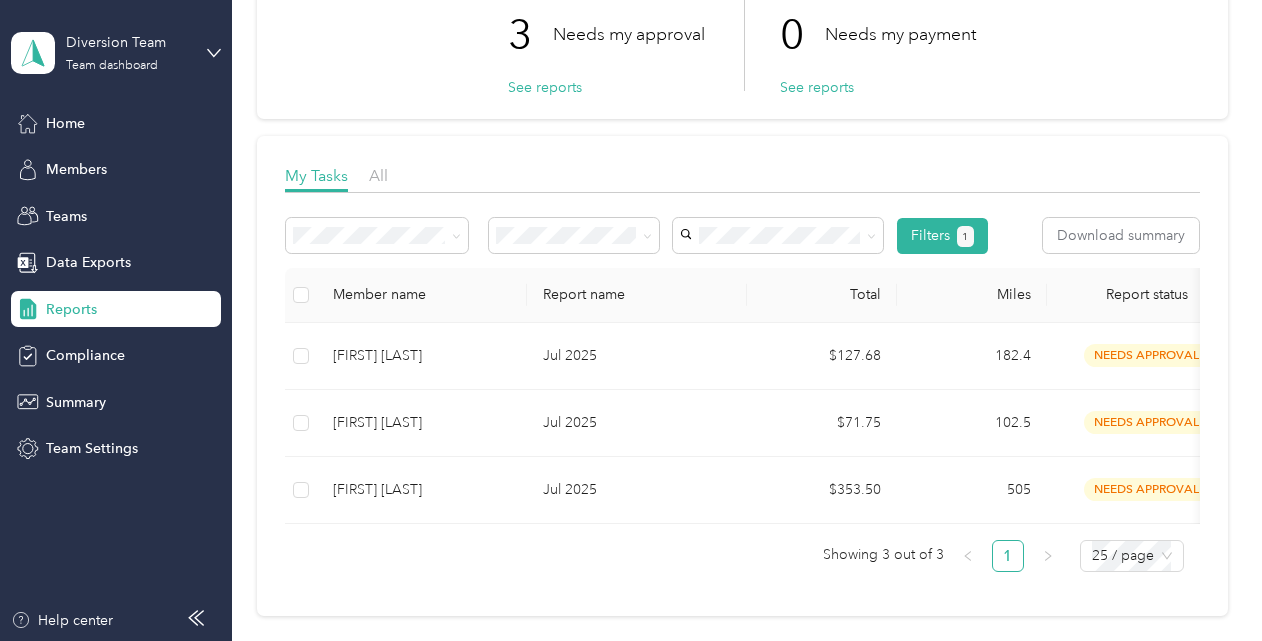scroll, scrollTop: 200, scrollLeft: 0, axis: vertical 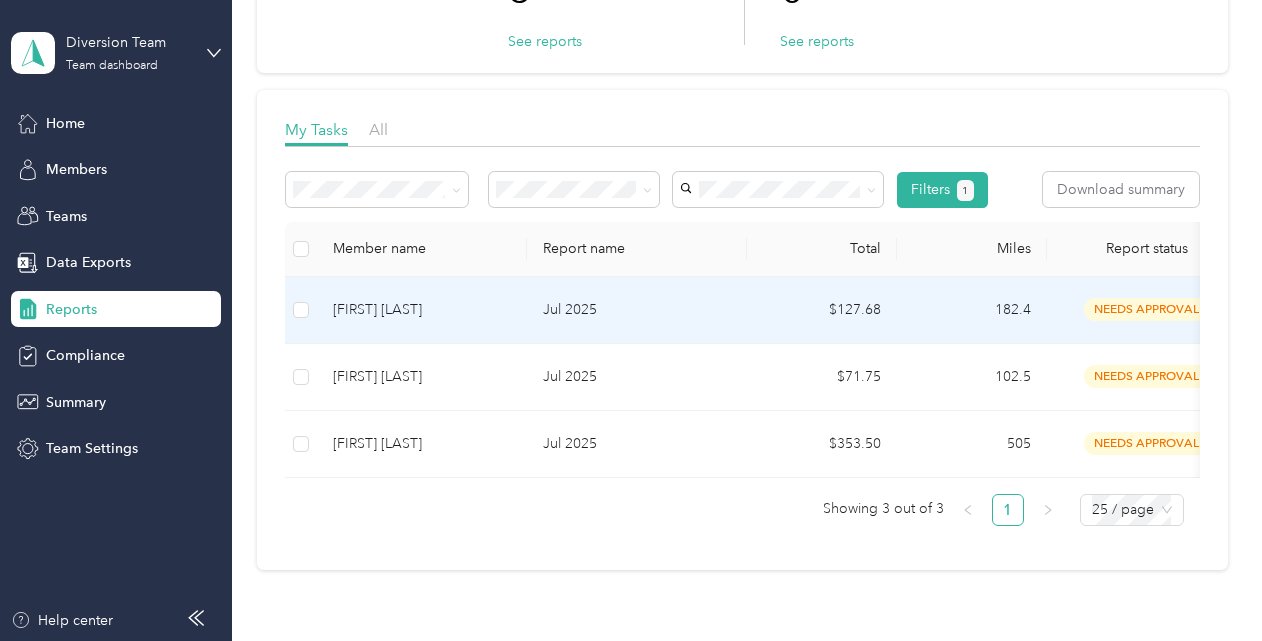 click on "[FIRST] [LAST]" at bounding box center (422, 310) 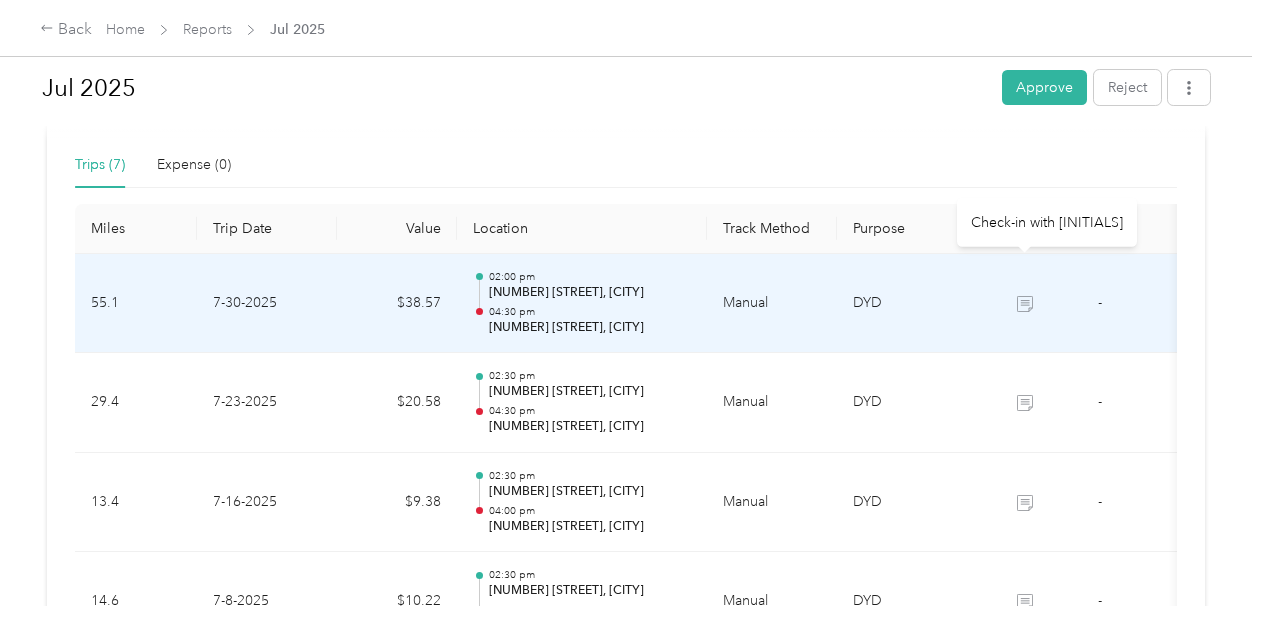 scroll, scrollTop: 400, scrollLeft: 0, axis: vertical 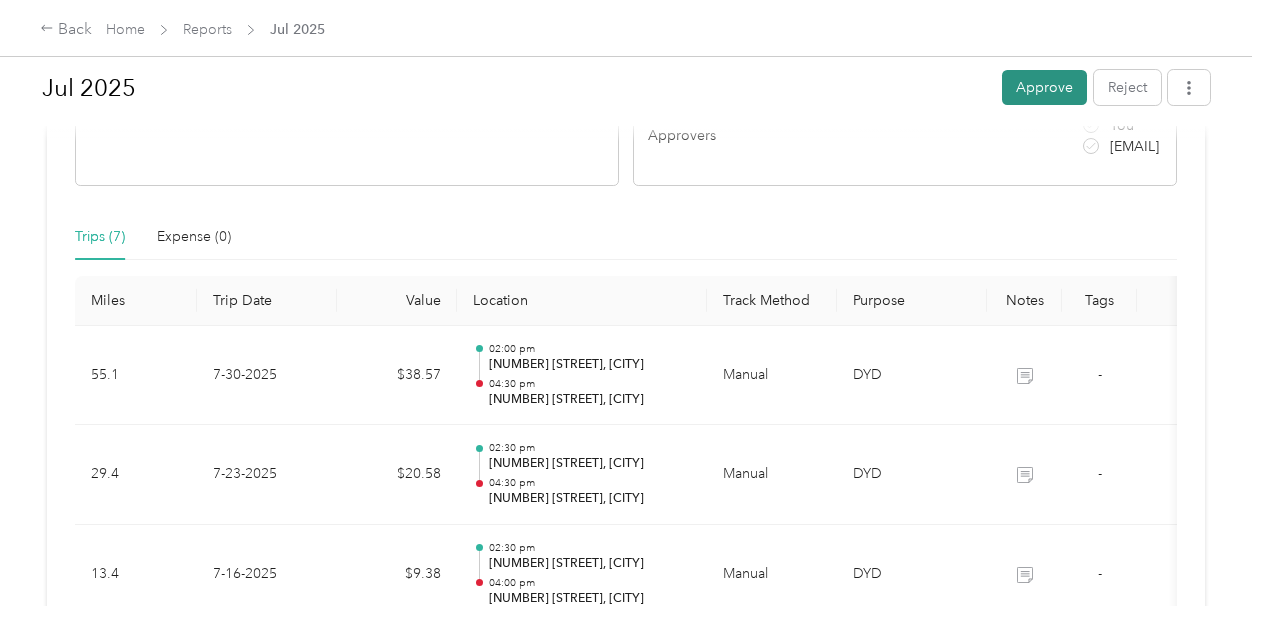 click on "Approve" at bounding box center [1044, 87] 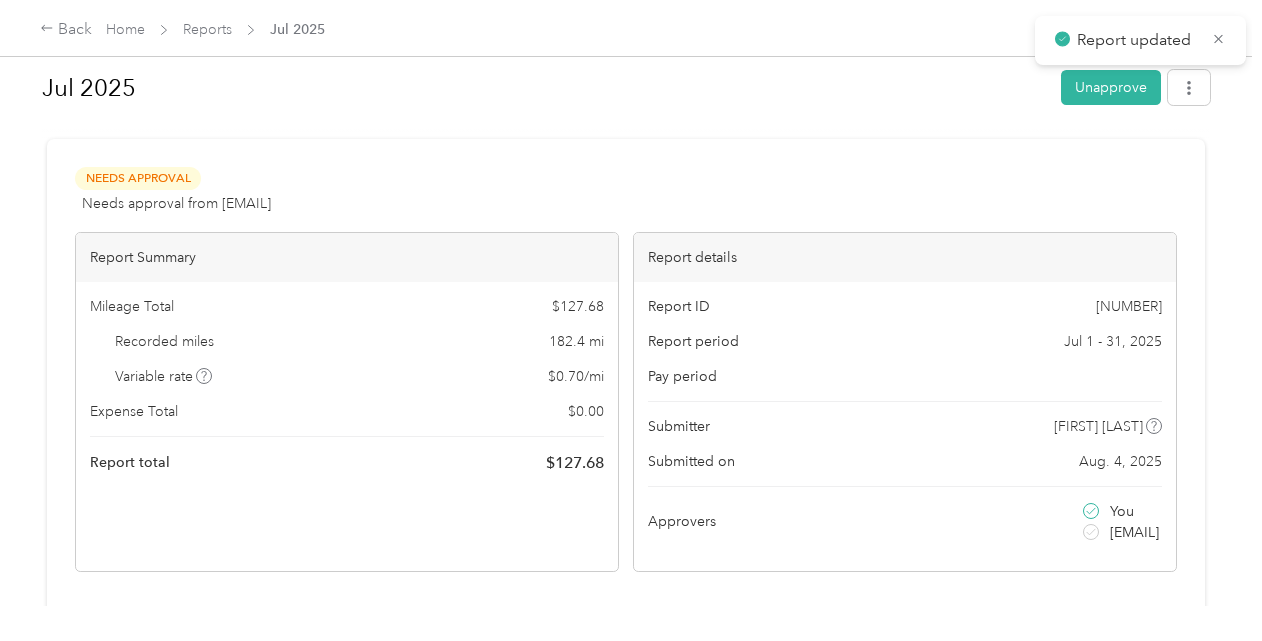 scroll, scrollTop: 0, scrollLeft: 0, axis: both 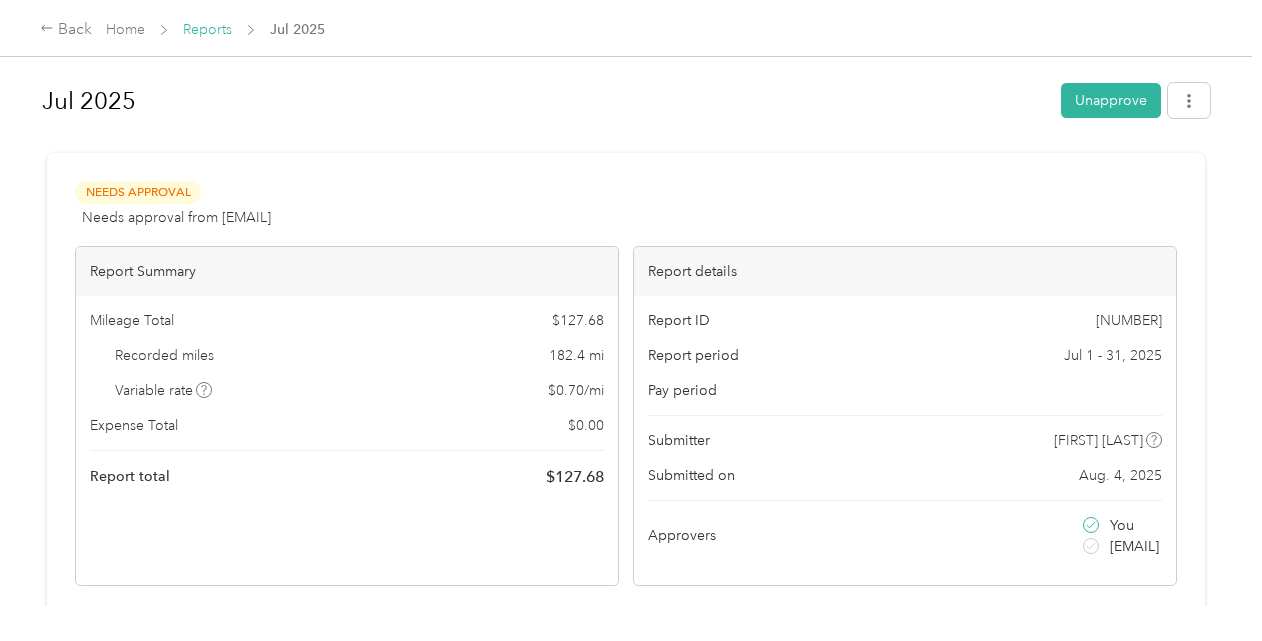 click on "Reports" at bounding box center (207, 29) 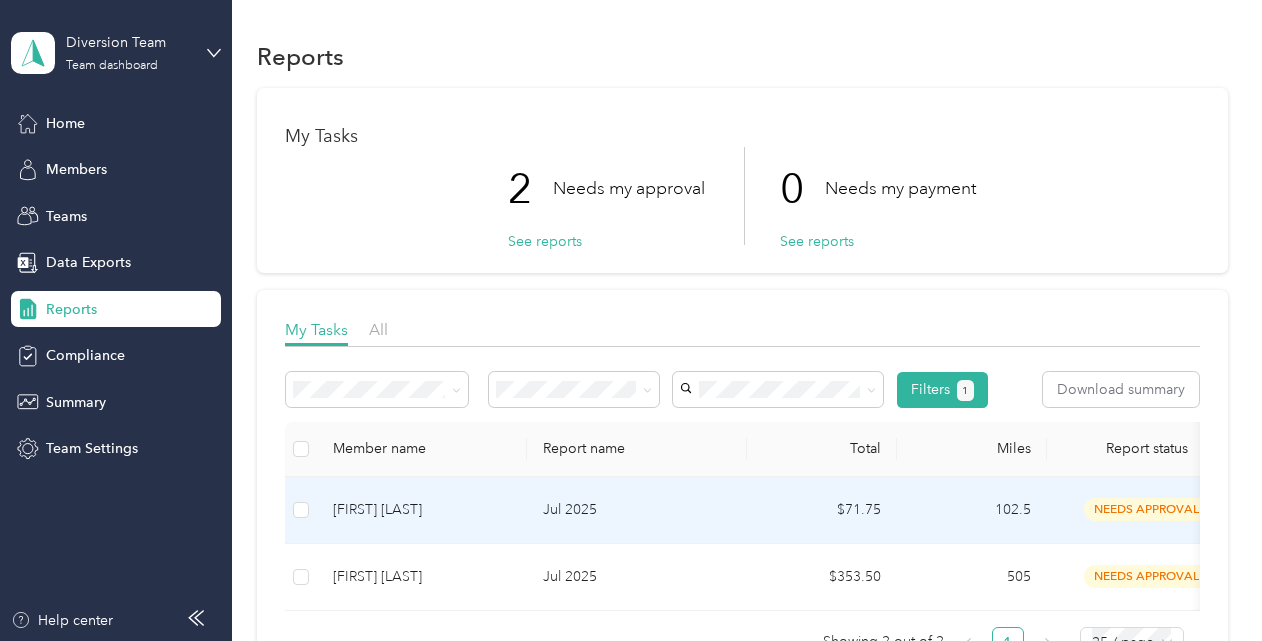 click on "[FIRST] [LAST]" at bounding box center [422, 510] 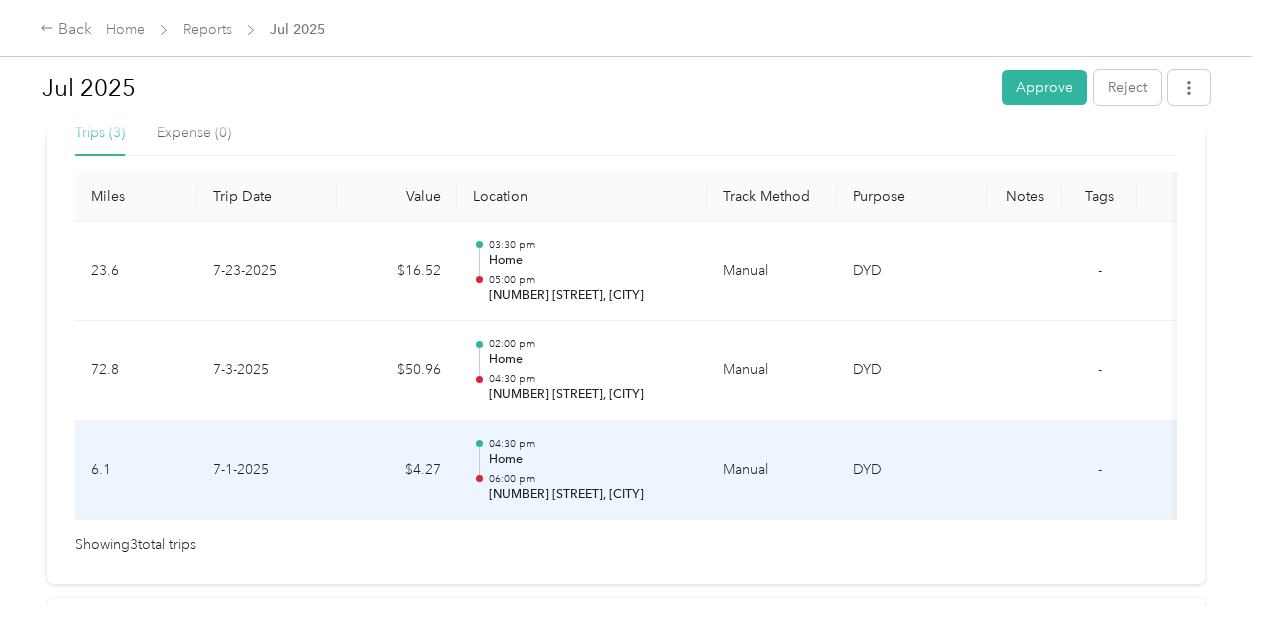 scroll, scrollTop: 500, scrollLeft: 0, axis: vertical 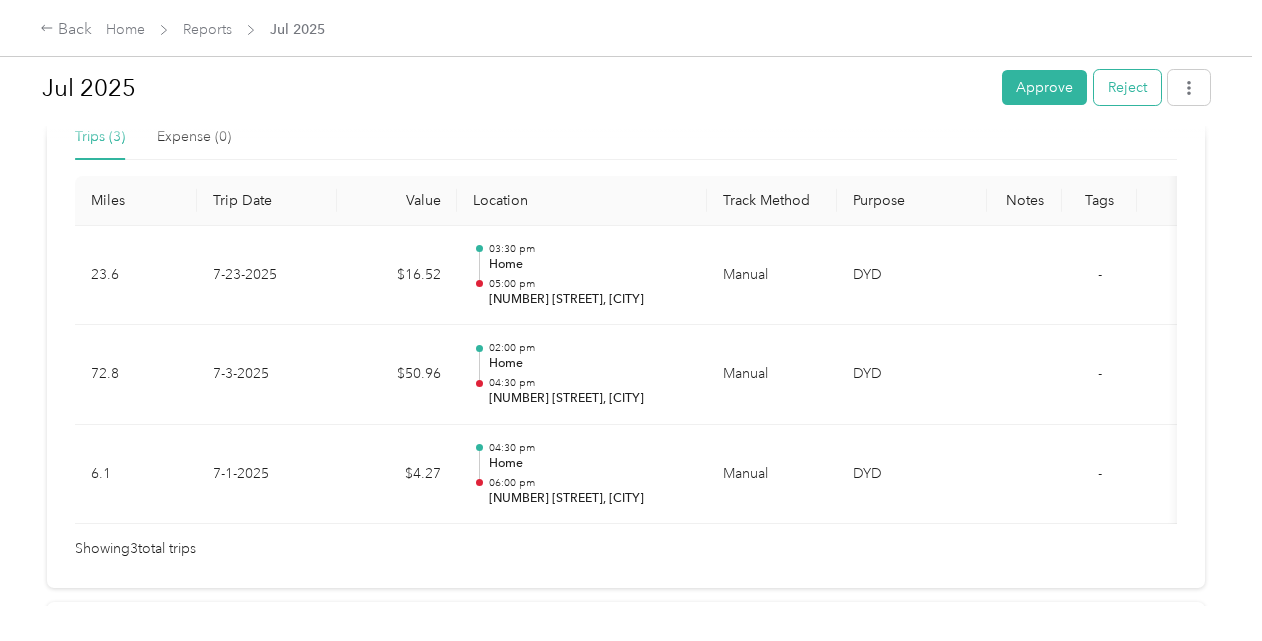 click on "Reject" at bounding box center [1127, 87] 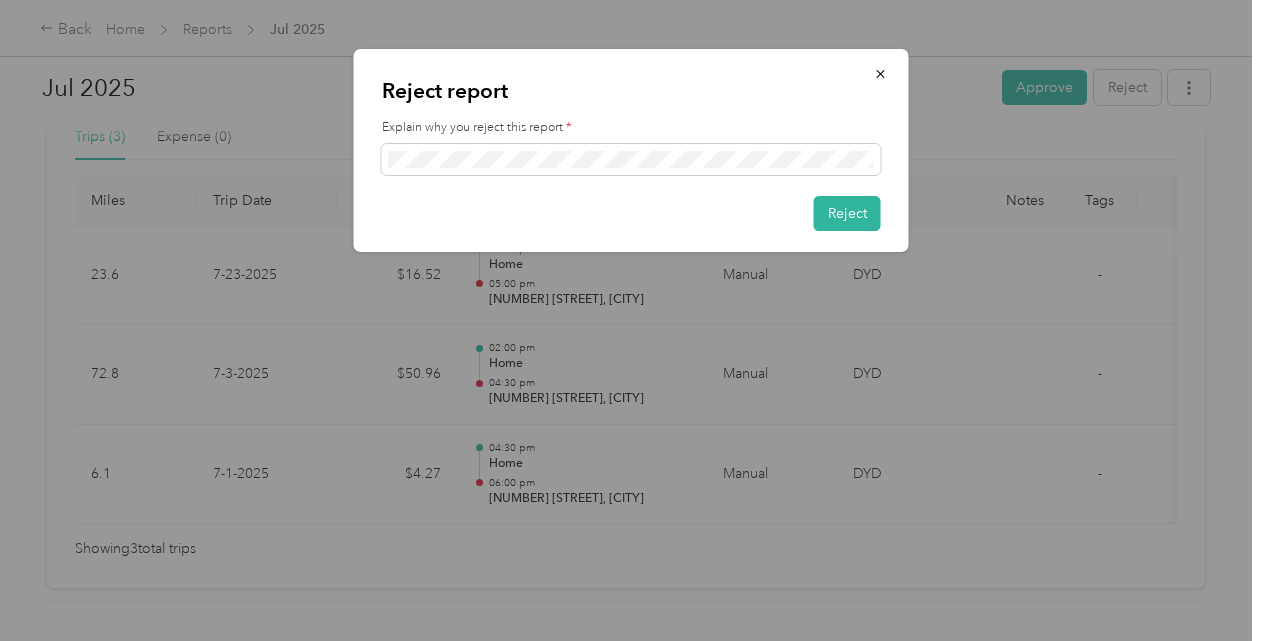 drag, startPoint x: 900, startPoint y: 212, endPoint x: 885, endPoint y: 207, distance: 15.811388 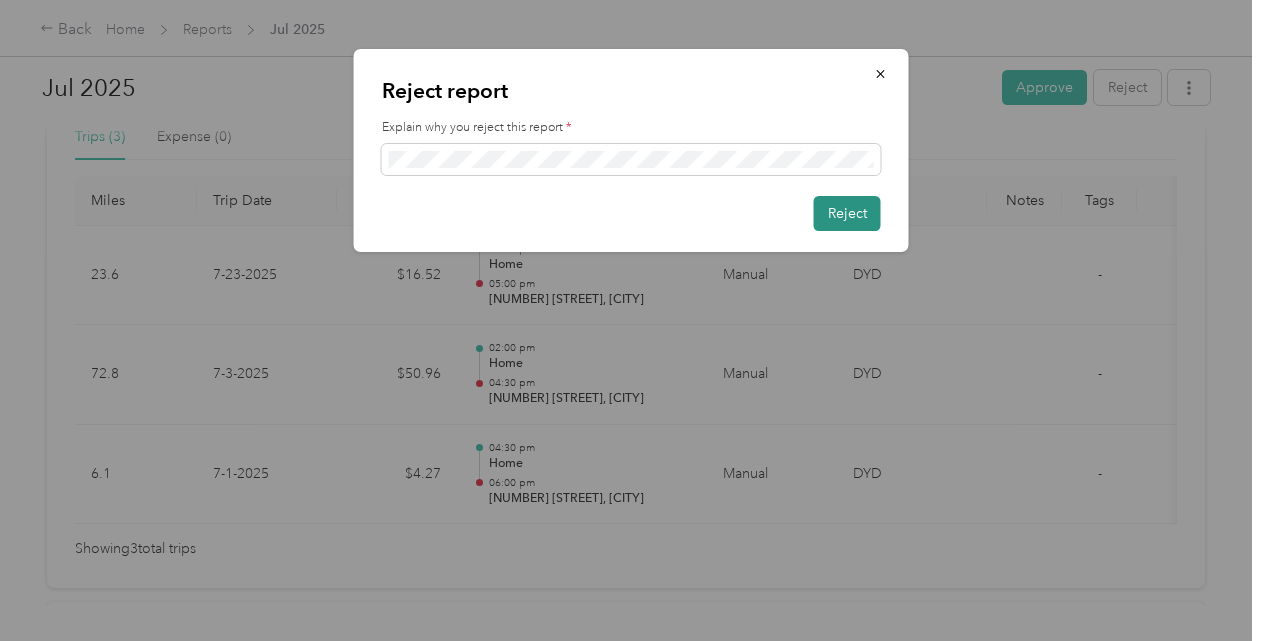 click on "Reject" at bounding box center [847, 213] 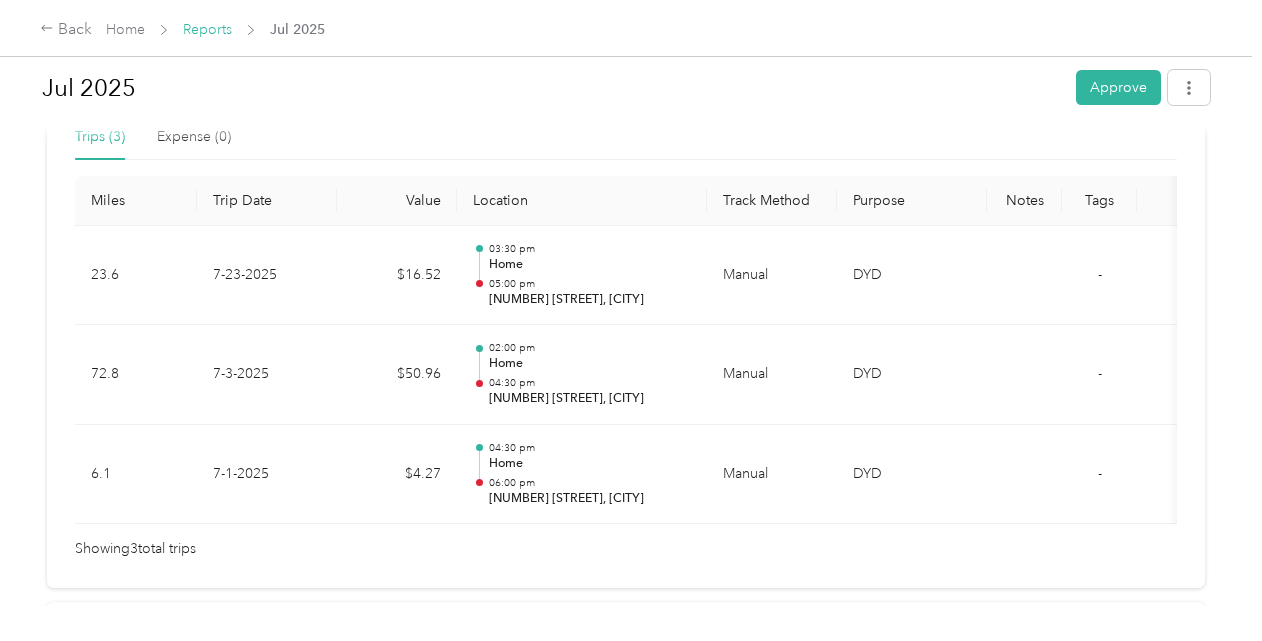 click on "Reports" at bounding box center (207, 29) 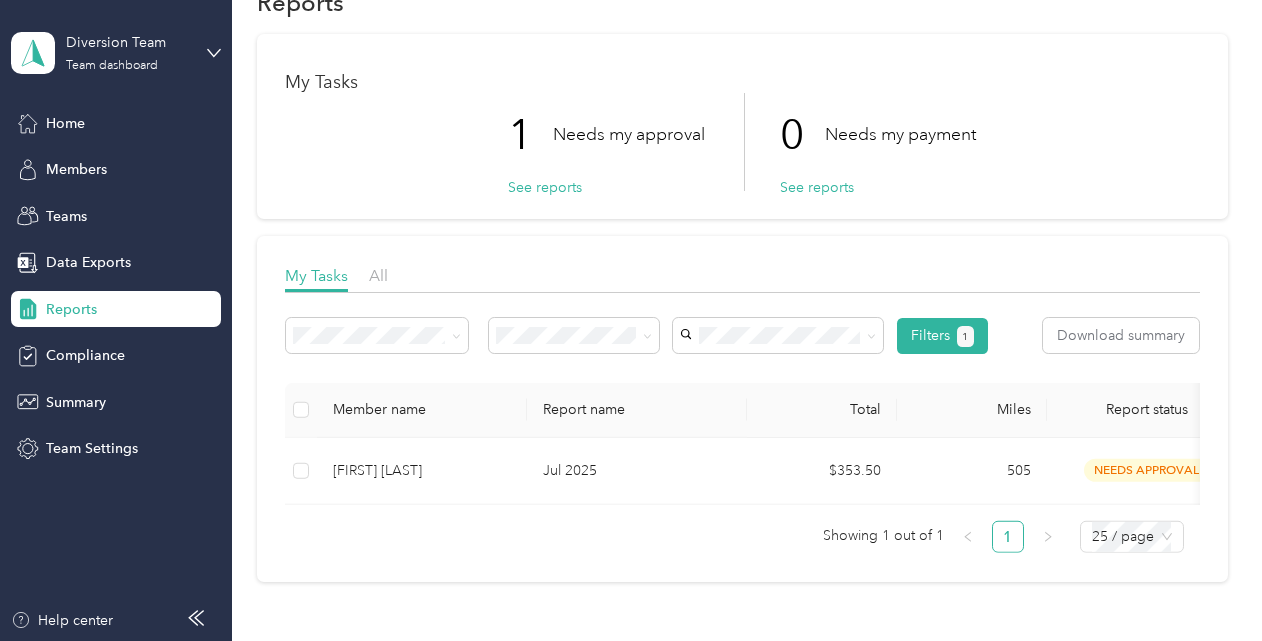 scroll, scrollTop: 100, scrollLeft: 0, axis: vertical 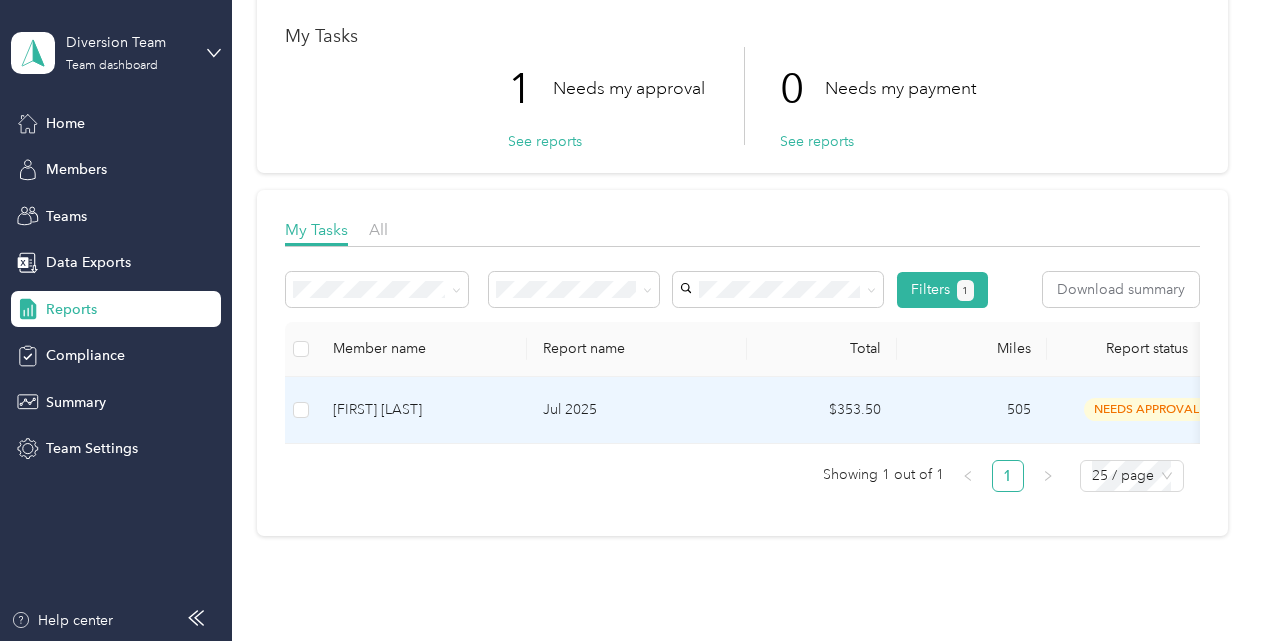 click on "[FIRST] [LAST]" at bounding box center [422, 410] 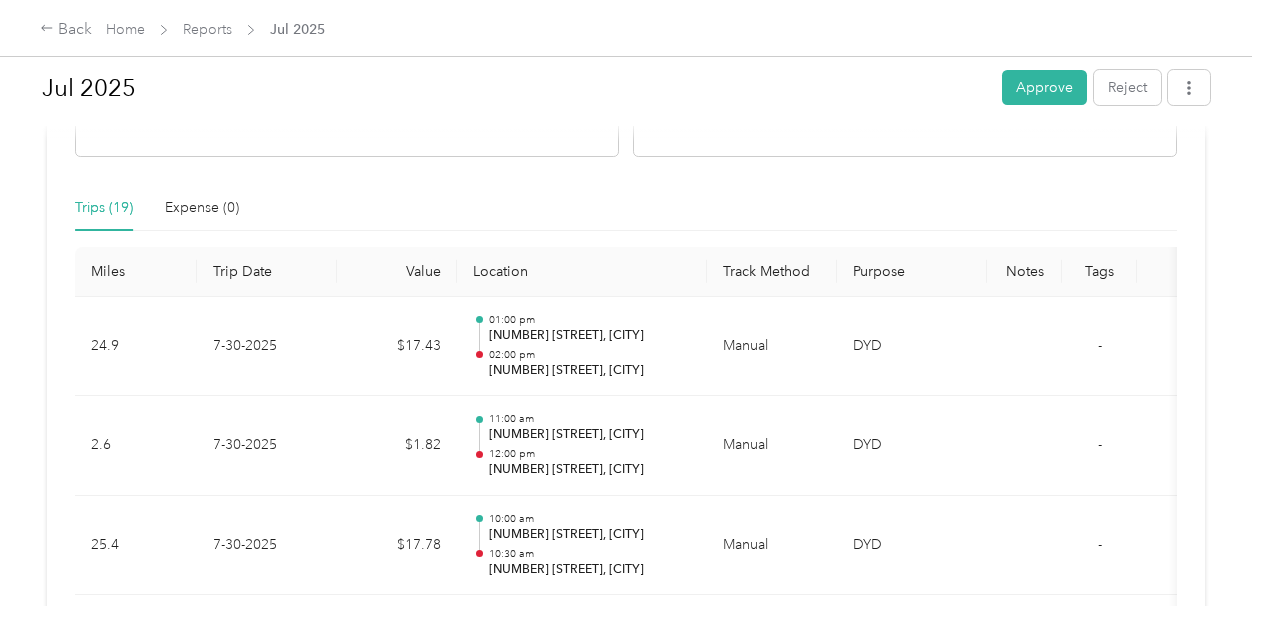 scroll, scrollTop: 500, scrollLeft: 0, axis: vertical 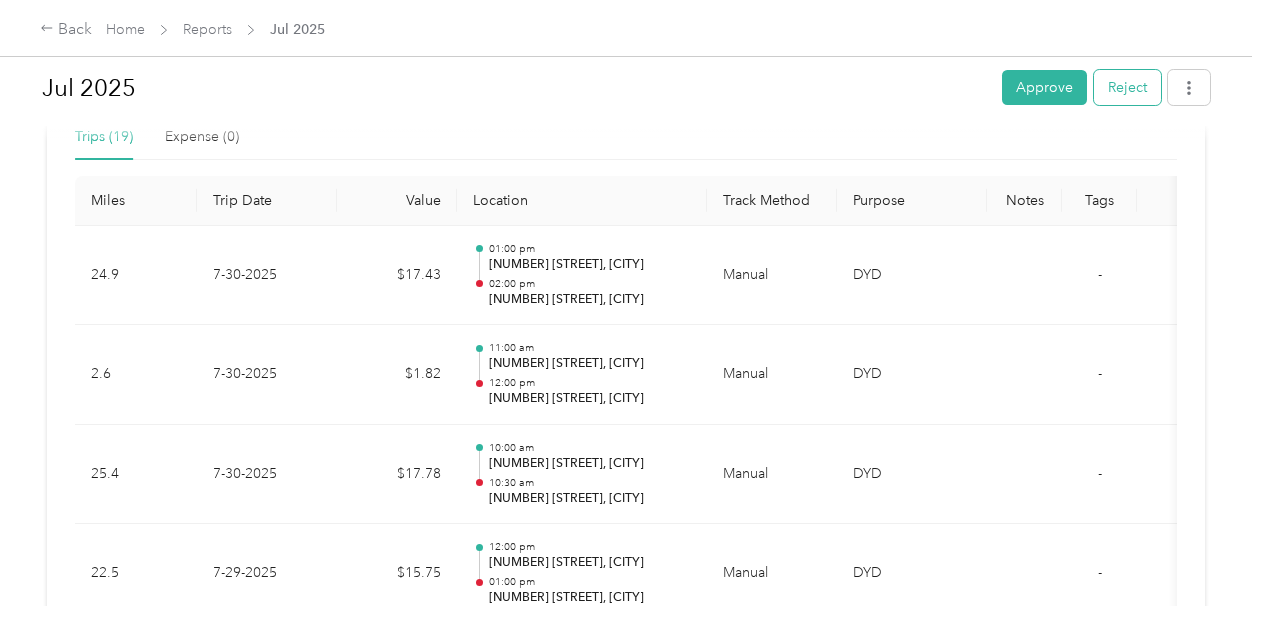 click on "Reject" at bounding box center (1127, 87) 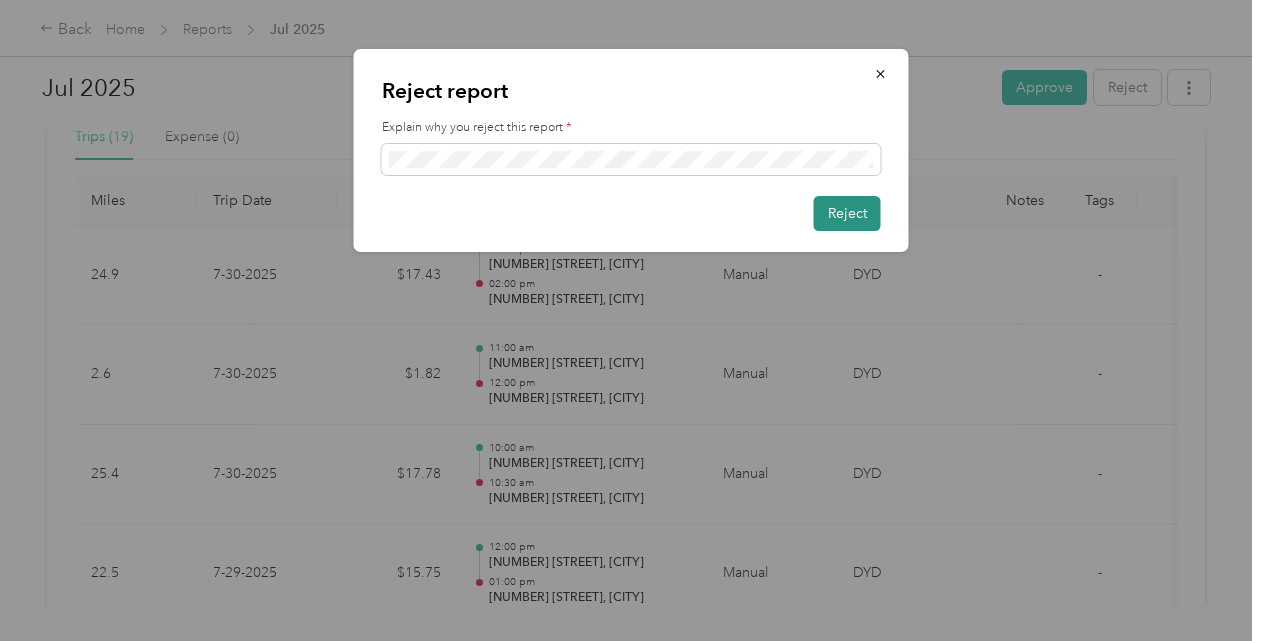 click on "Reject" at bounding box center (847, 213) 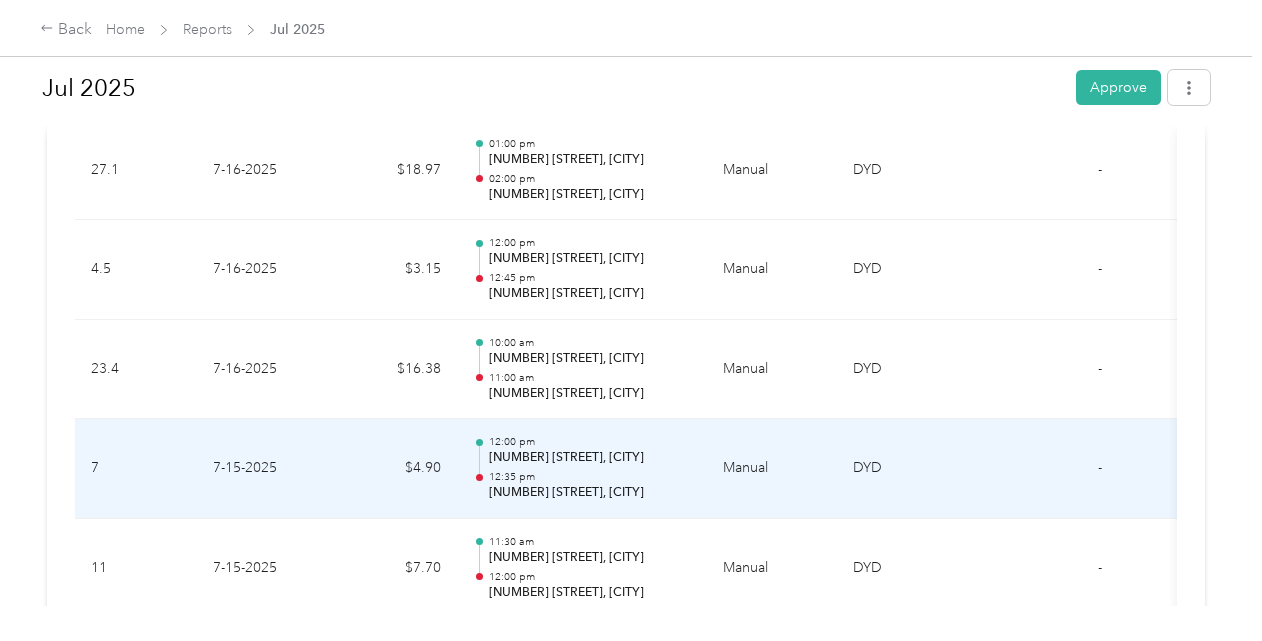 scroll, scrollTop: 1200, scrollLeft: 0, axis: vertical 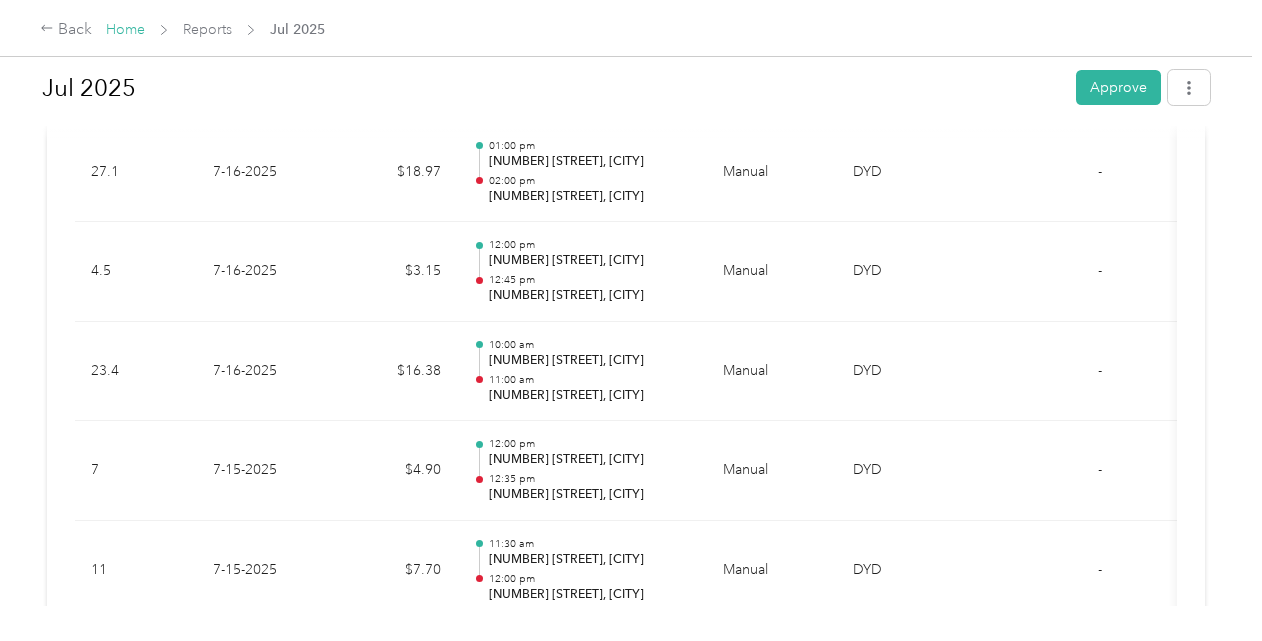 click on "Home" at bounding box center (125, 29) 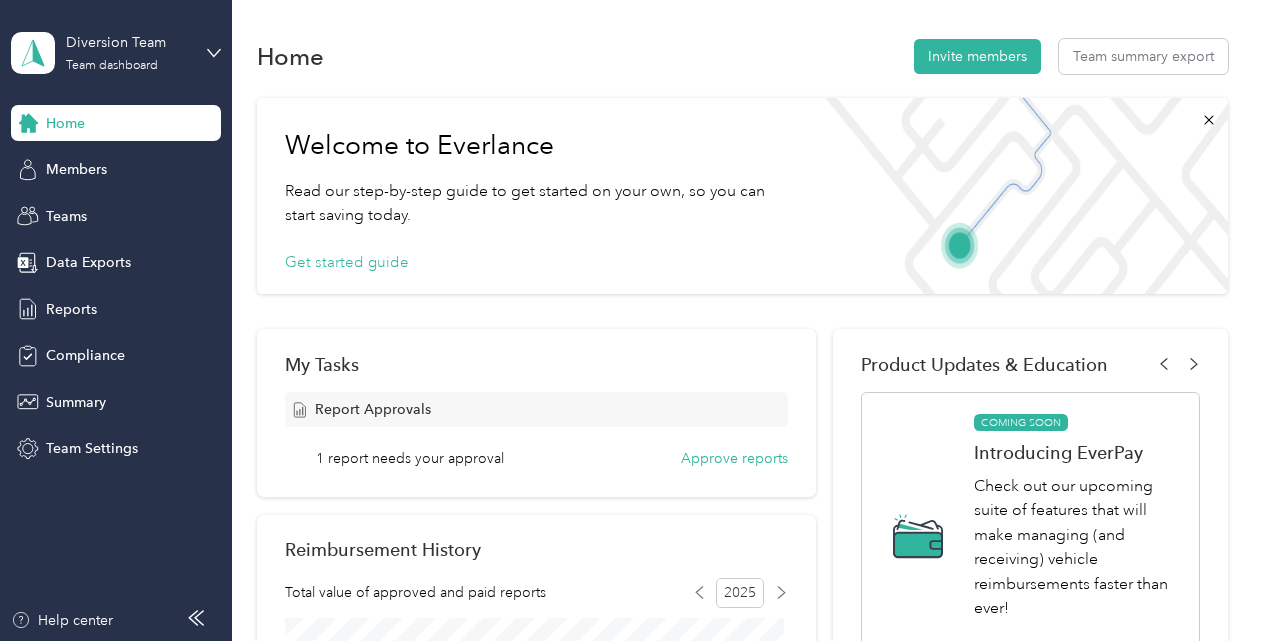 click on "My Tasks Report Approvals 1 report needs your approval Approve reports" at bounding box center (536, 413) 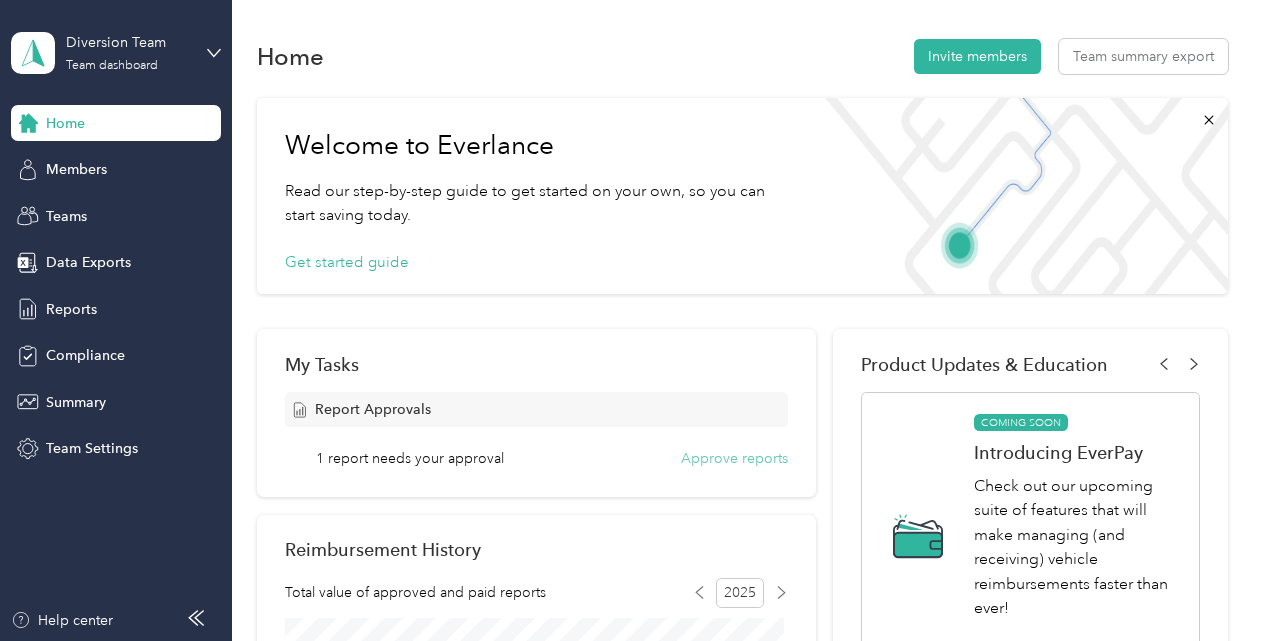 click on "Approve reports" at bounding box center [734, 458] 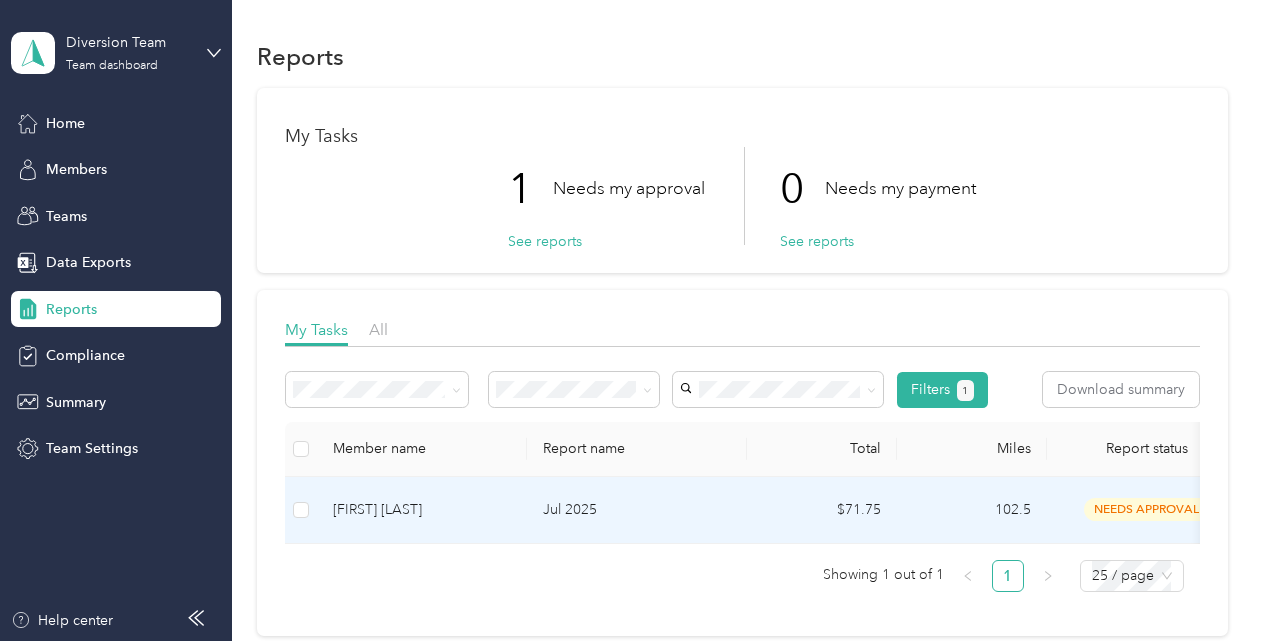 click on "[FIRST] [LAST]" at bounding box center [422, 510] 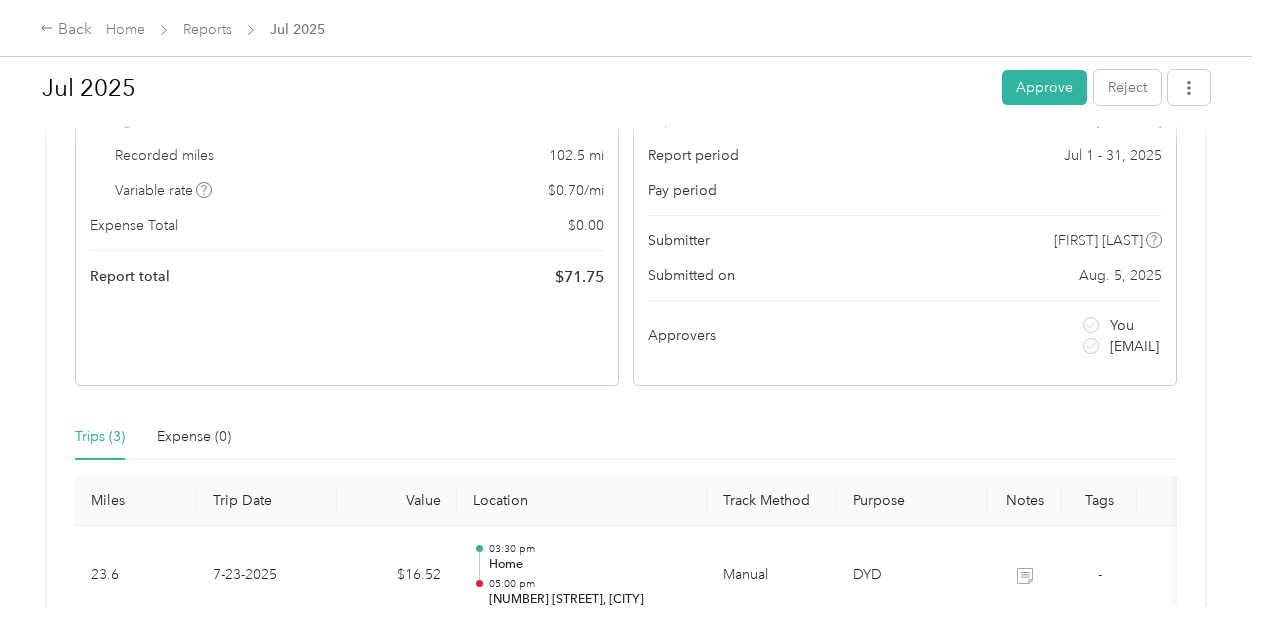 scroll, scrollTop: 100, scrollLeft: 0, axis: vertical 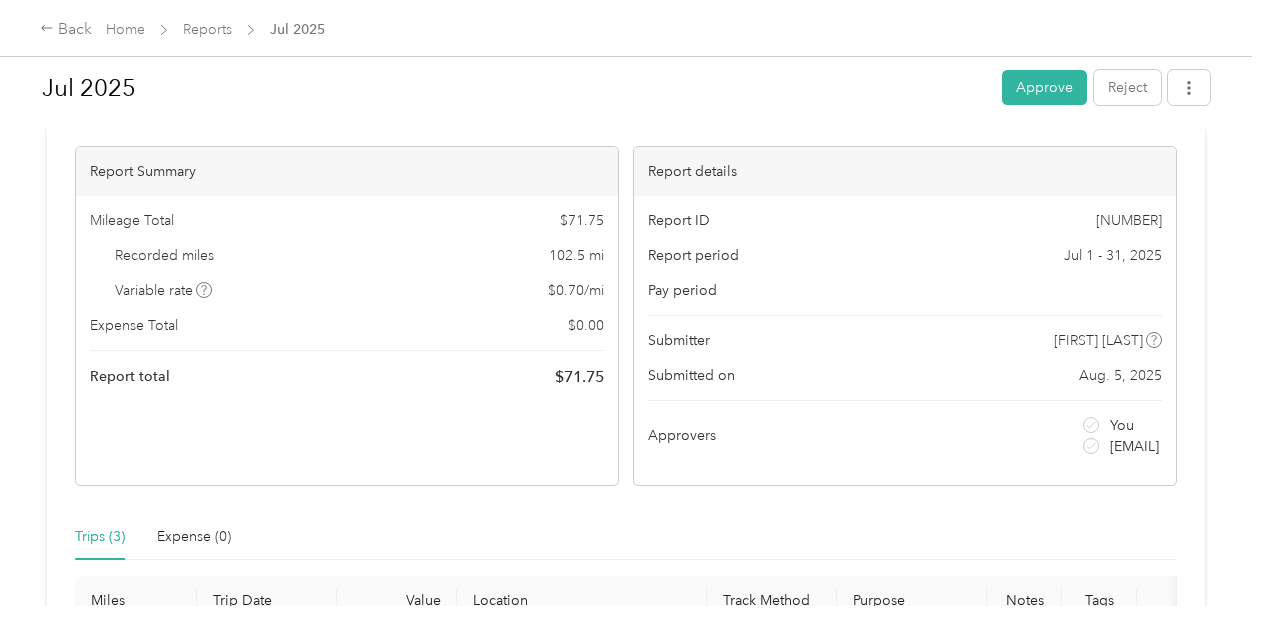 click on "Approve" at bounding box center [1044, 87] 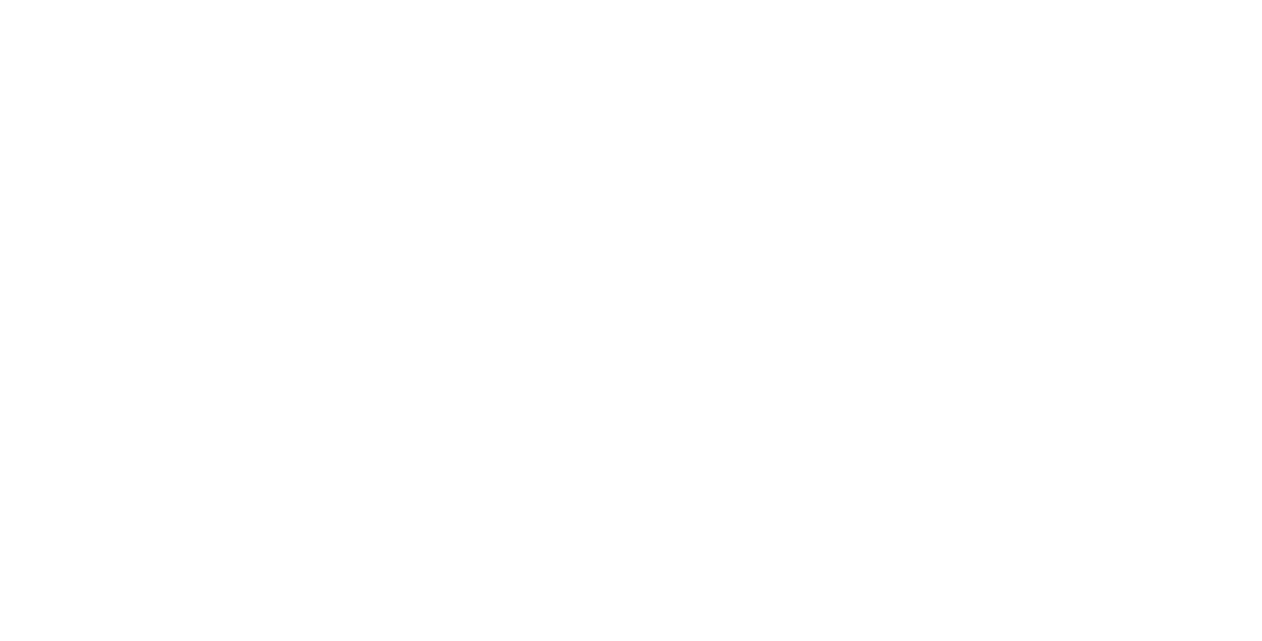 scroll, scrollTop: 0, scrollLeft: 0, axis: both 